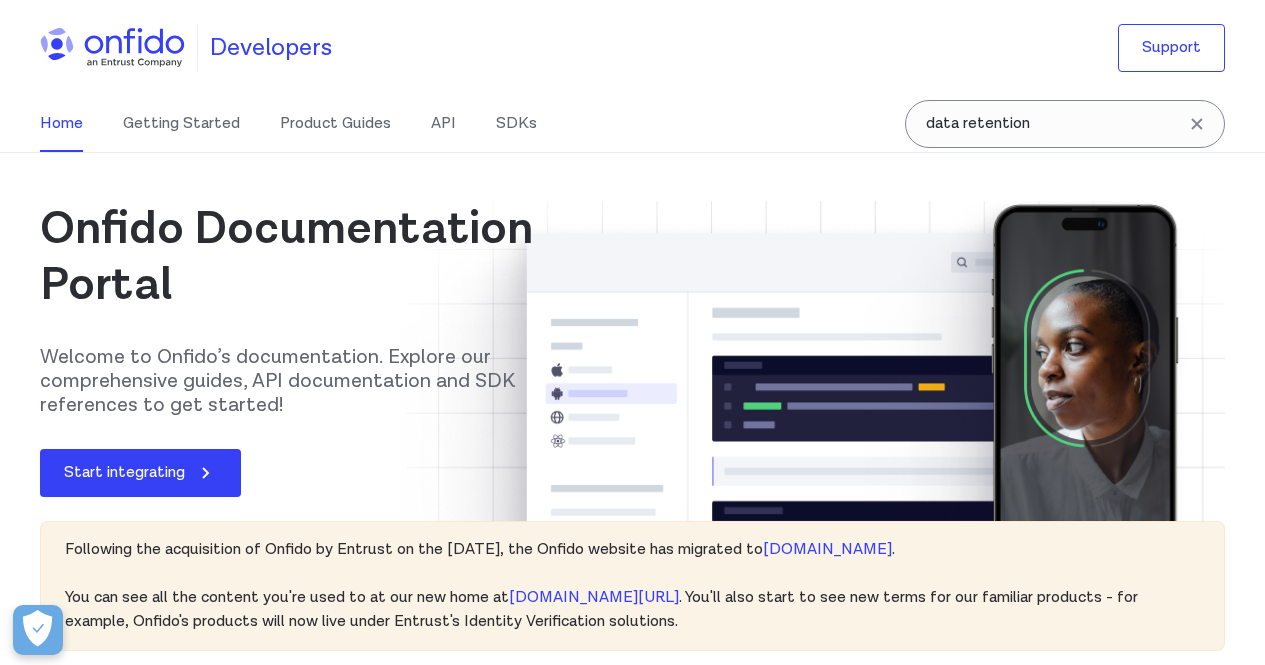 scroll, scrollTop: 0, scrollLeft: 0, axis: both 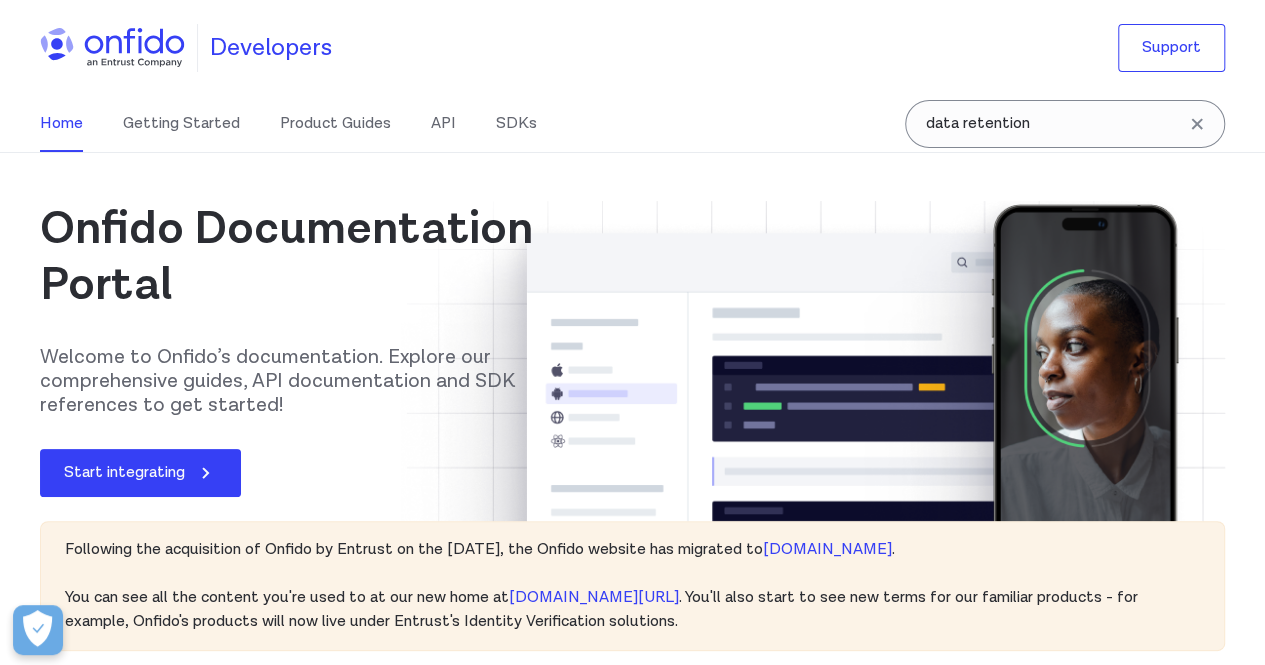 click 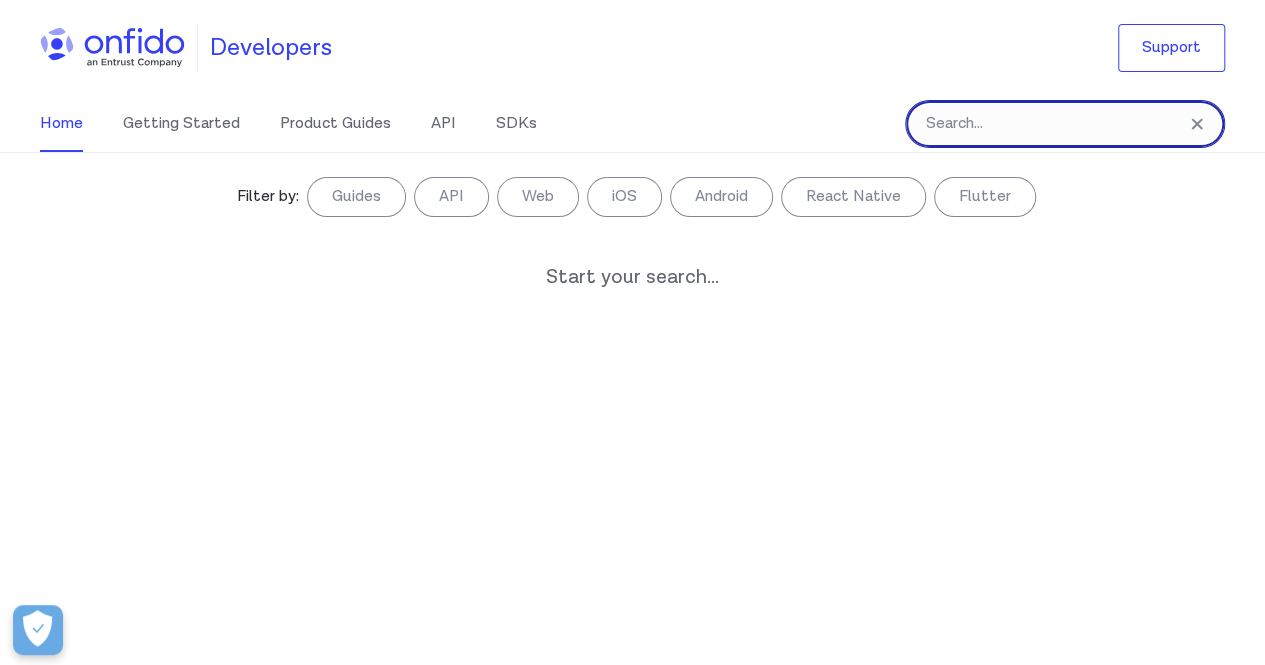 click at bounding box center [1065, 124] 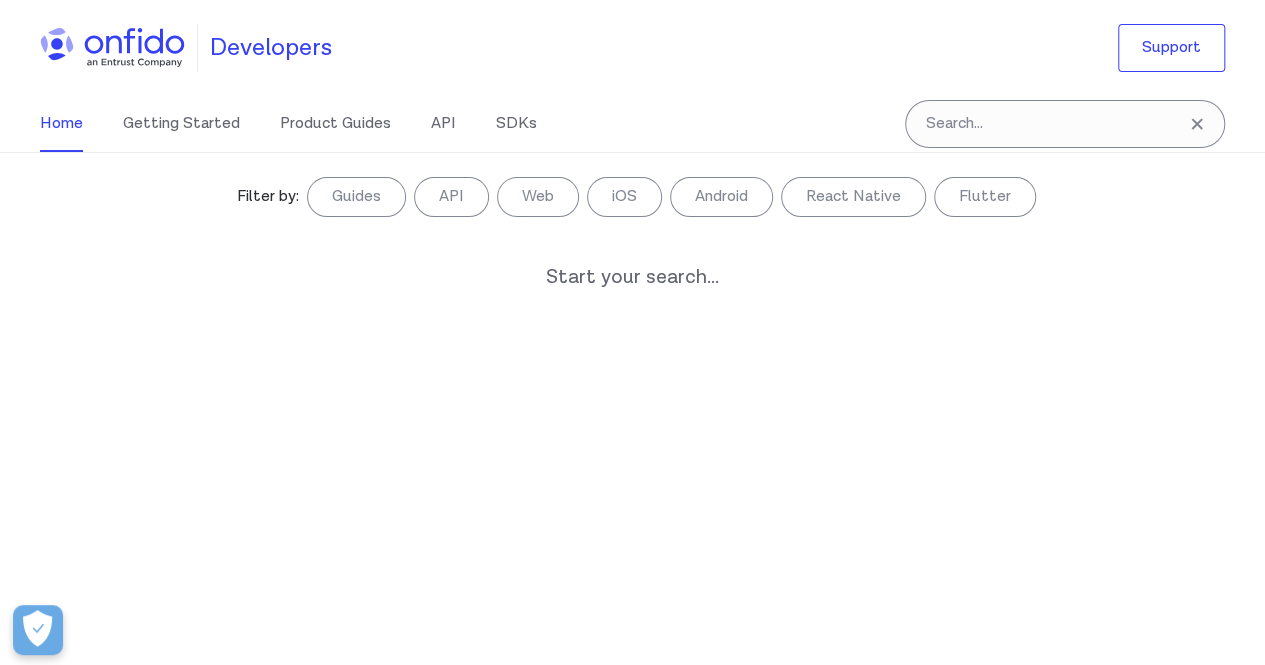 click on "Filter by:    Guides   API   Web   iOS   Android   React Native   Flutter Filter by... Start your search..." at bounding box center (632, 408) 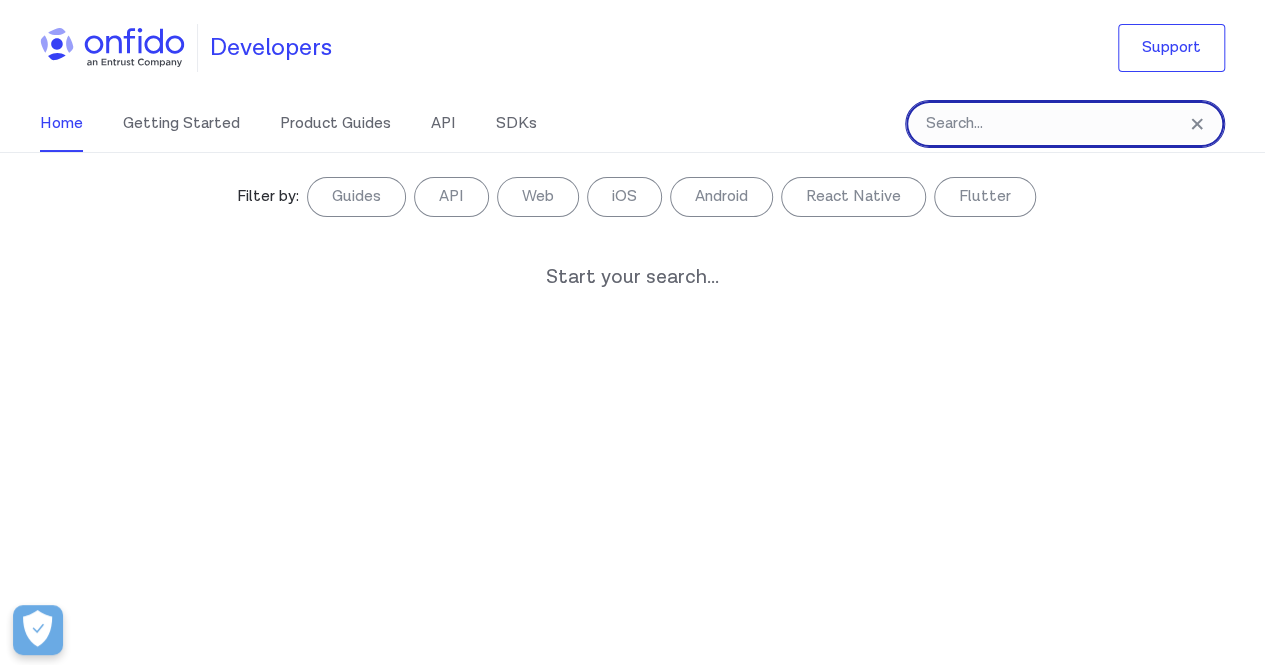 click at bounding box center [1065, 124] 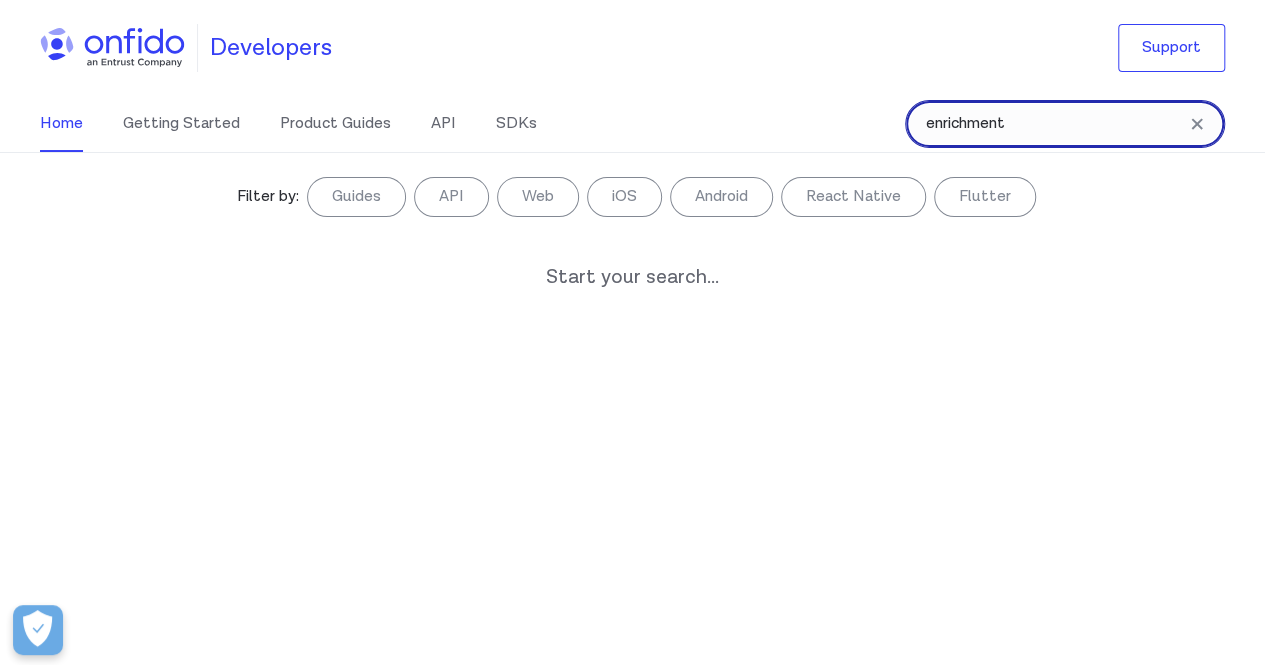 type on "enrichment" 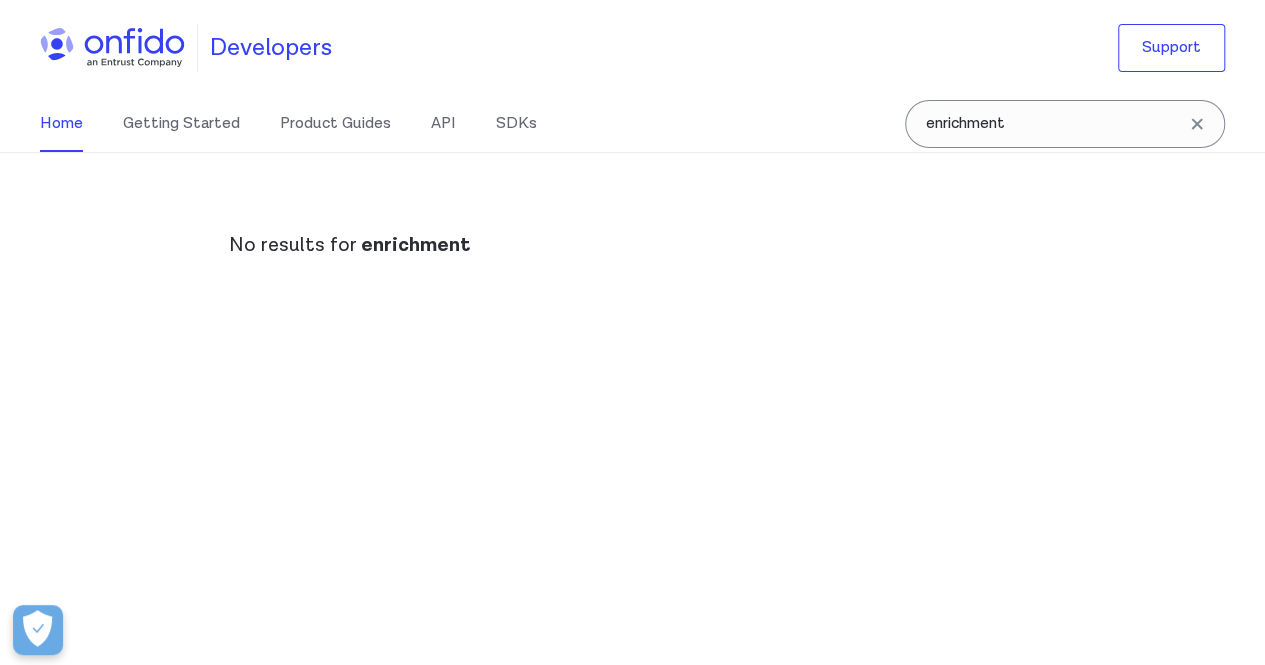 click on "Home Getting Started Product Guides API SDKs" at bounding box center [308, 124] 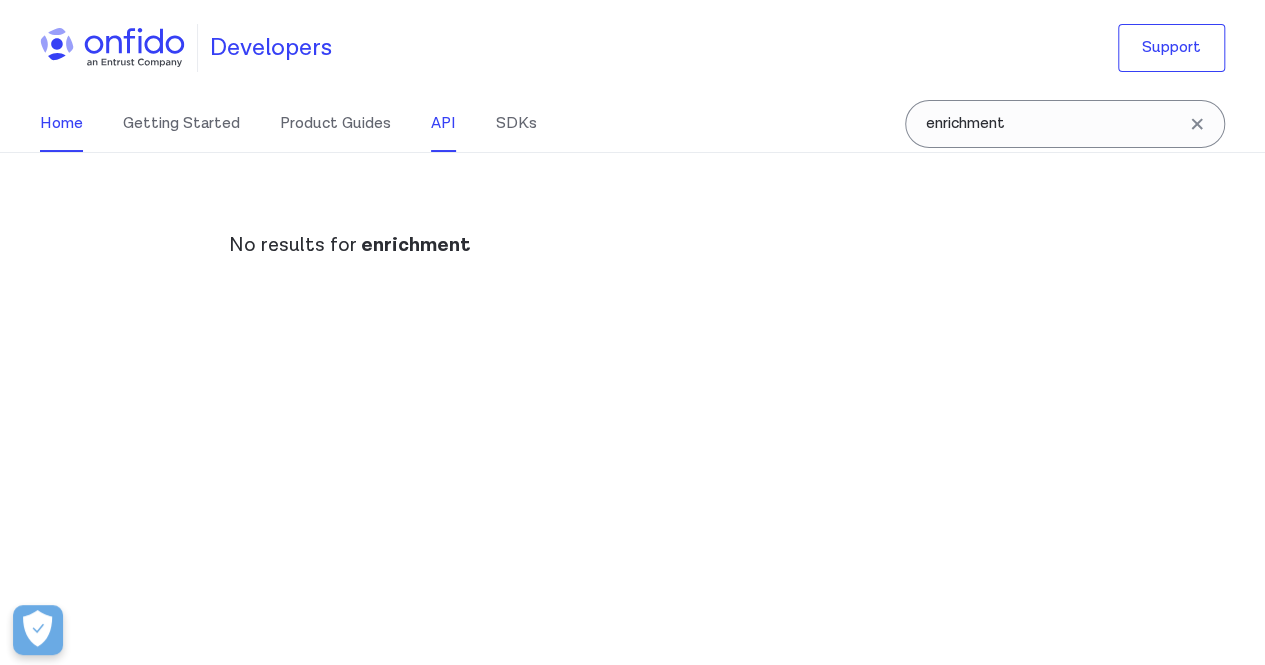 click on "API" at bounding box center [443, 124] 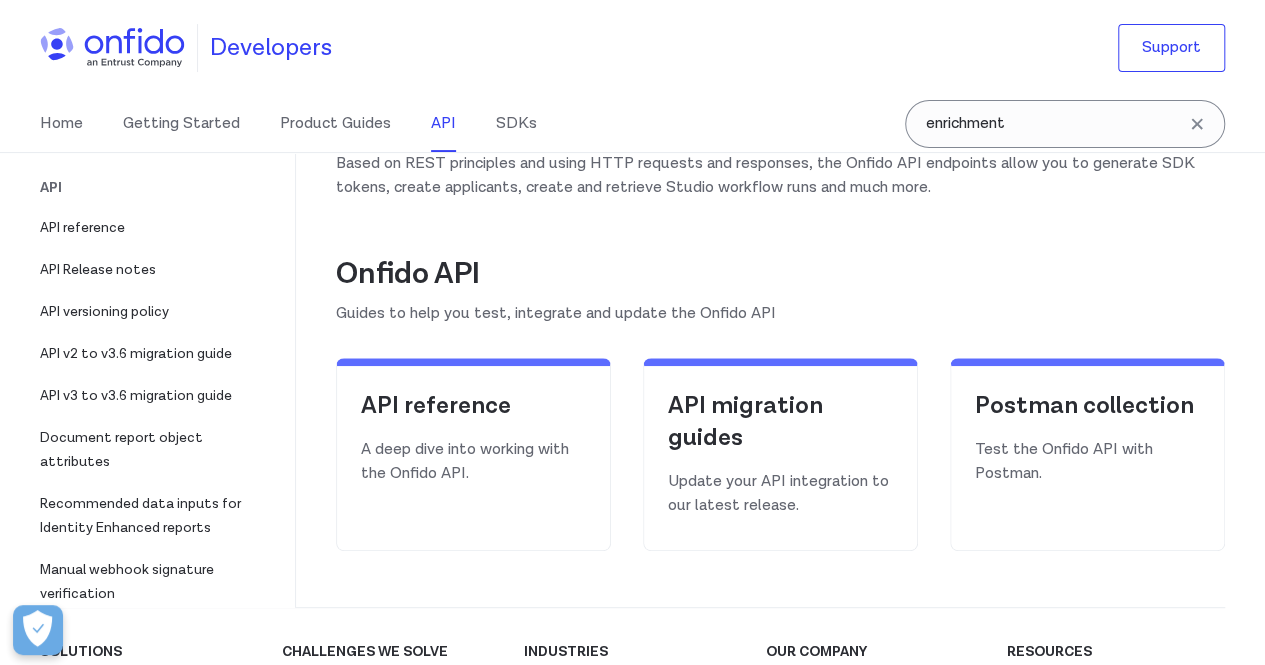 scroll, scrollTop: 186, scrollLeft: 0, axis: vertical 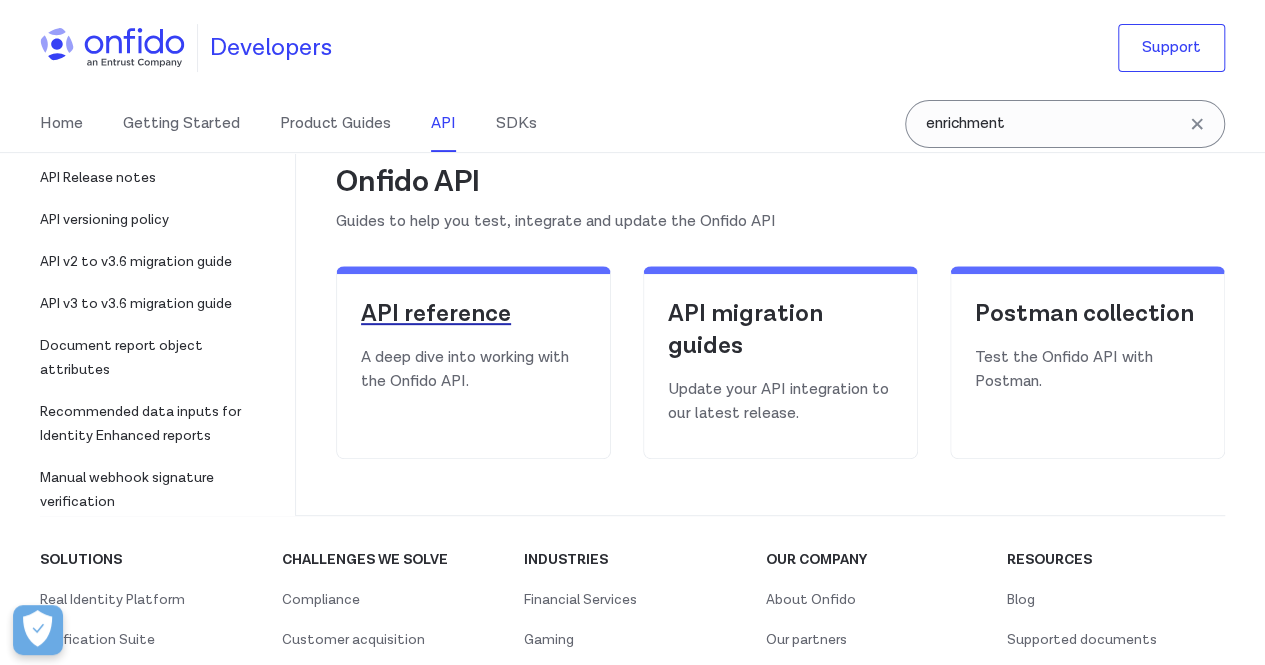 click on "API reference" at bounding box center [473, 314] 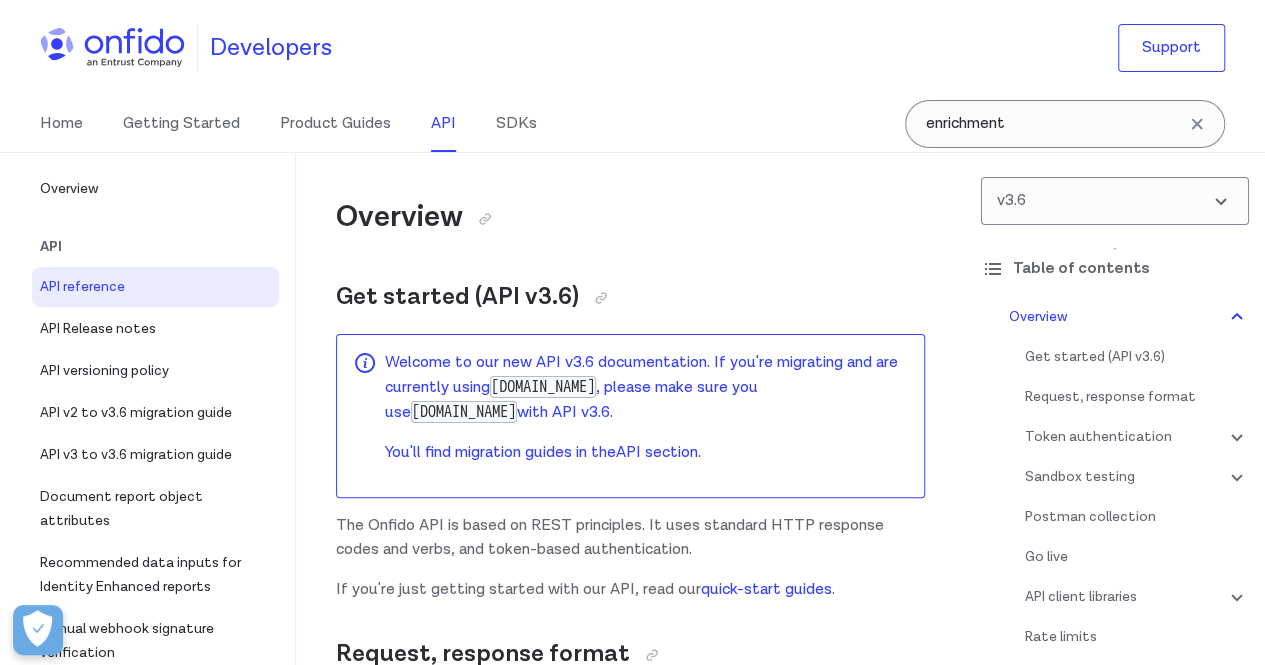 scroll, scrollTop: 205, scrollLeft: 0, axis: vertical 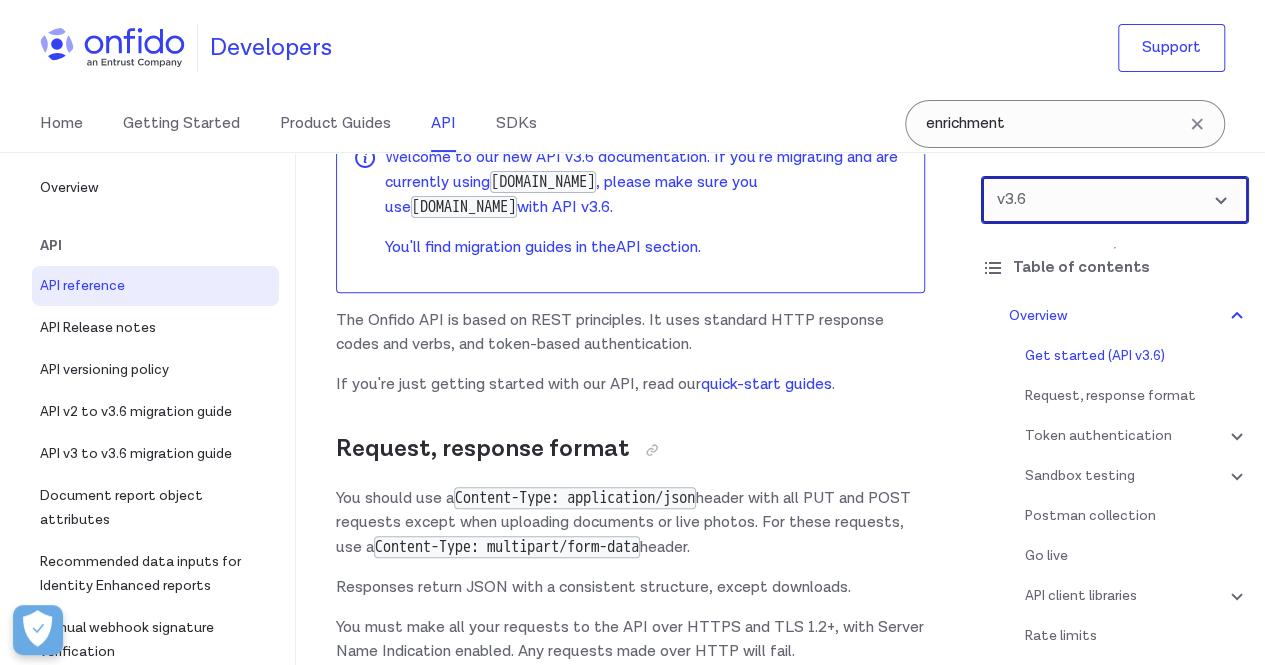 click at bounding box center (1115, 200) 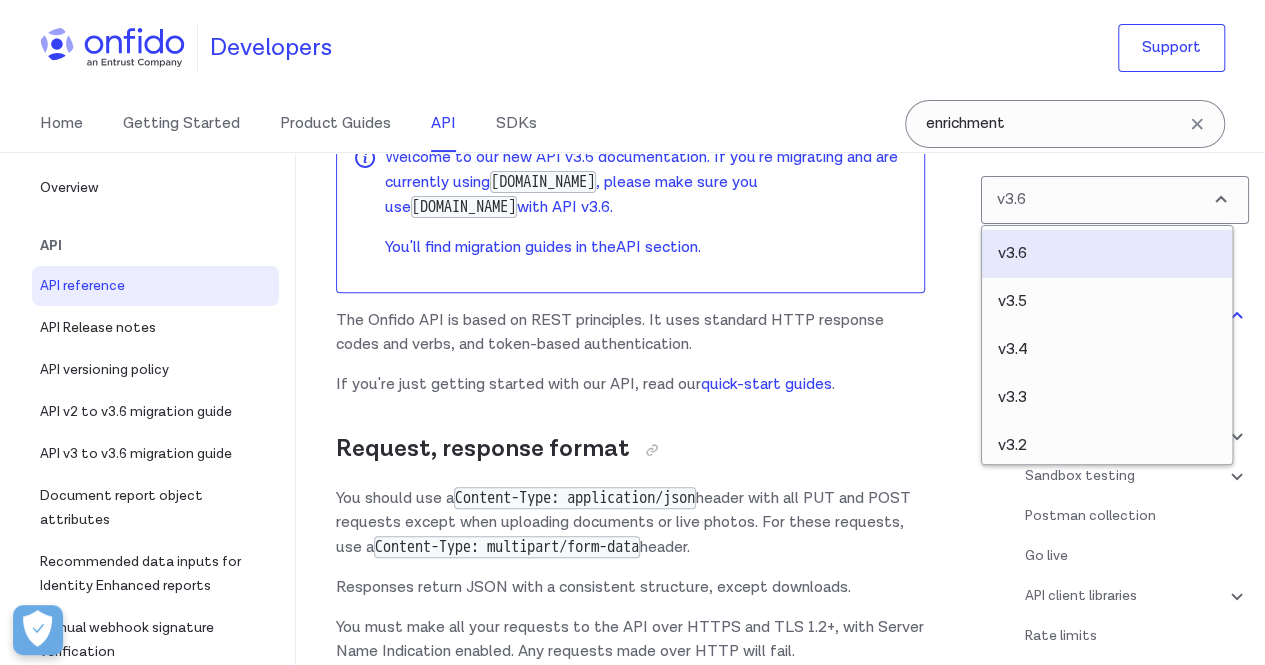 click on "Overview
Get started (API v3.6)
Welcome to our new API v3.6 documentation. If you're migrating and are
currently using  api.onfido.com , please make sure you use  api.eu.onfido.com  with API v3.6. You'll find migration guides in the  API section .
The Onfido API is based on REST principles. It uses standard HTTP response
codes and verbs, and token-based authentication.
If you're just getting started with our API, read our  quick-start
guides .
Request, response format
You should use a  Content-Type: application/json  header with all PUT and POST
requests except when uploading documents or live photos. For these requests,
use a  Content-Type: multipart/form-data  header.
Responses return JSON with a consistent structure, except downloads.
You must make all your requests to the API over HTTPS and TLS 1.2+, with
Server Name Indication enabled. Any requests made over HTTP will fail.
Text fields support UTF-8, but  do not allow certain special
characters .
Token authentication Onfido
Dashboard" at bounding box center [630, 128977] 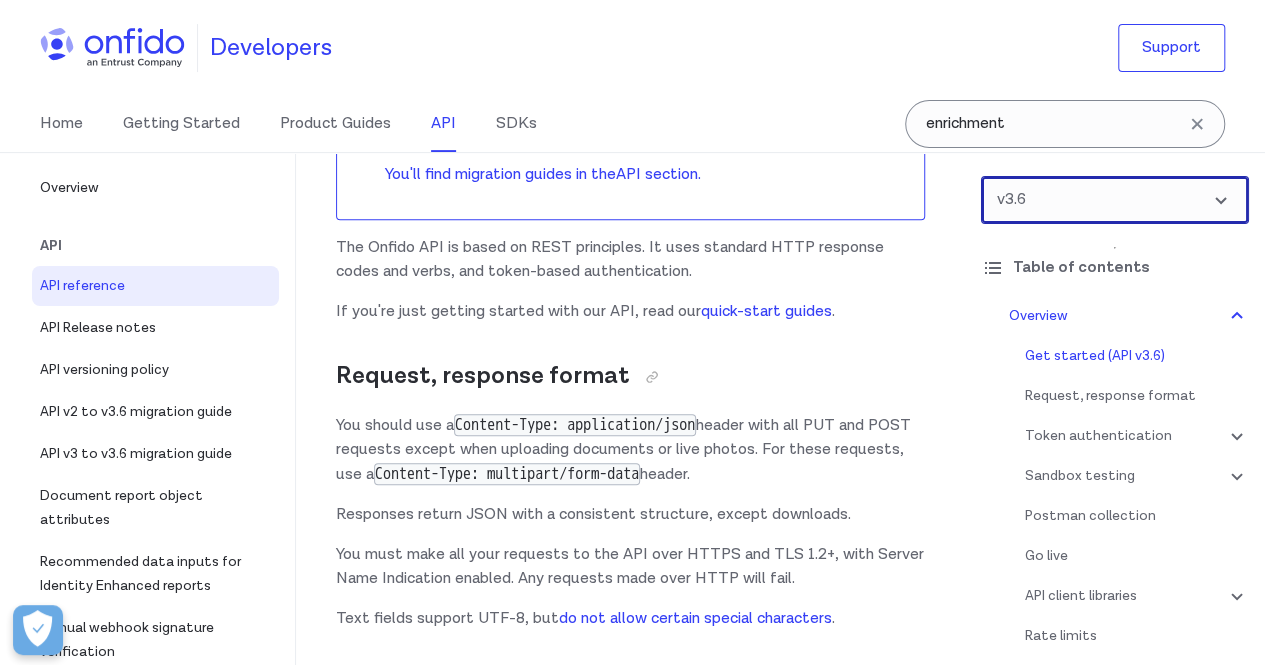 scroll, scrollTop: 279, scrollLeft: 0, axis: vertical 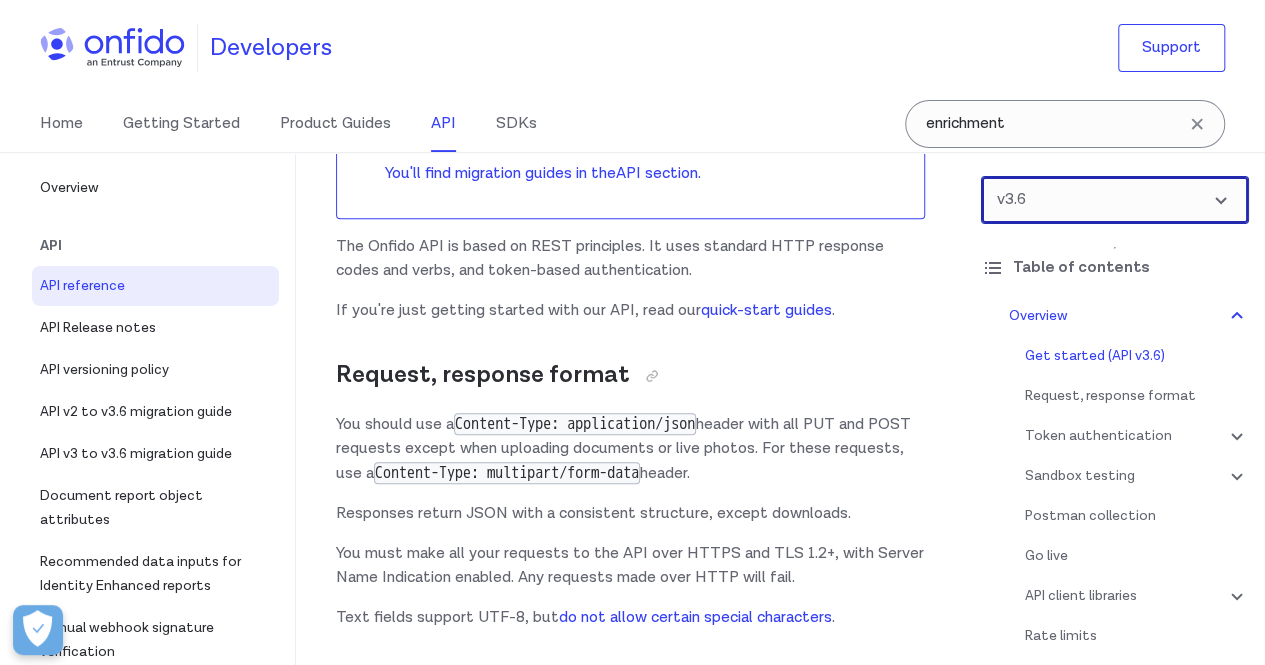 select on "3.6.0" 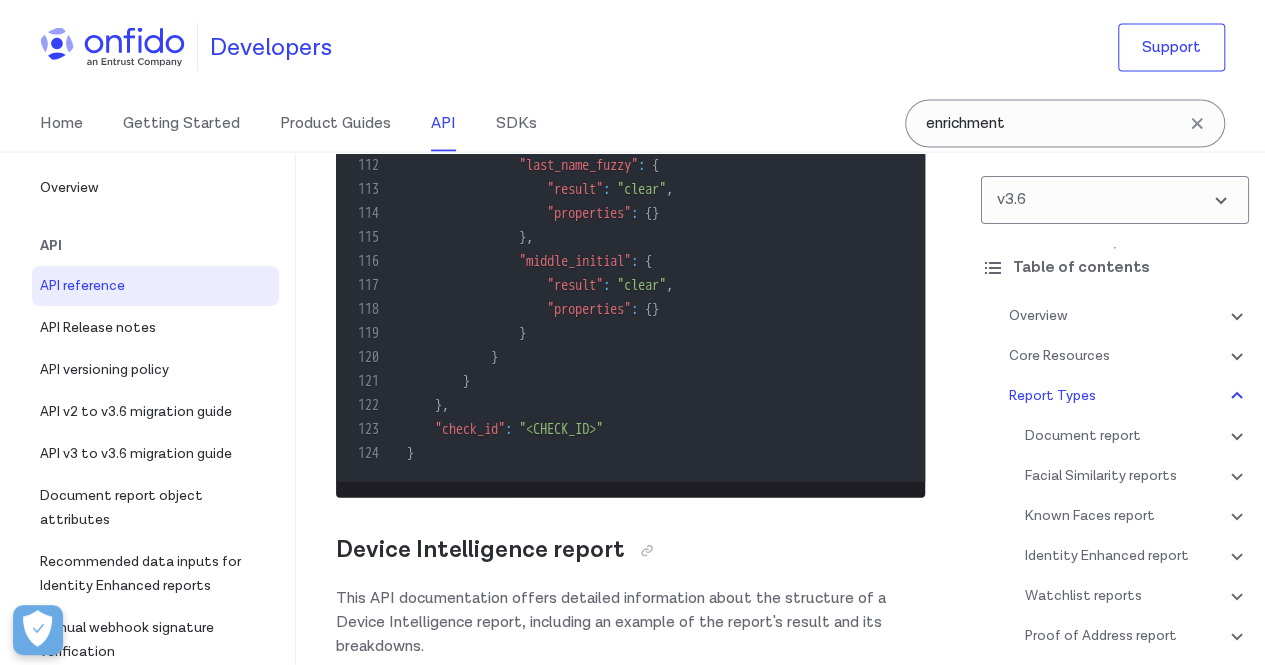 scroll, scrollTop: 184114, scrollLeft: 0, axis: vertical 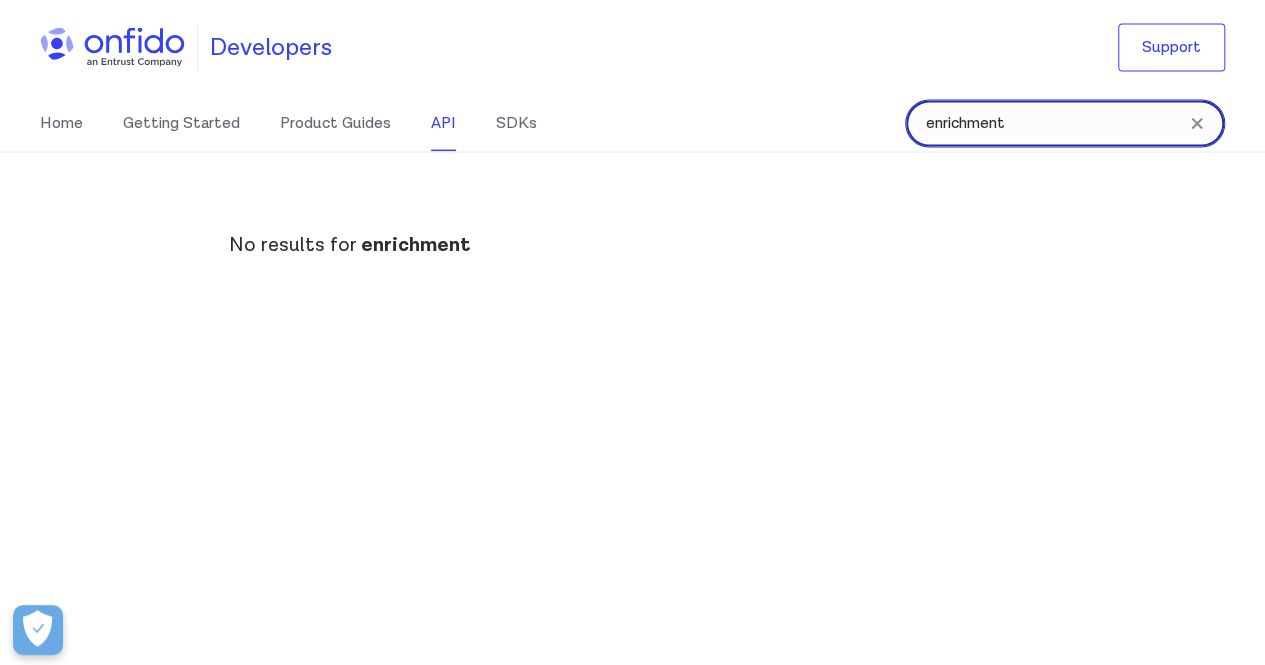 click on "enrichment" at bounding box center (1065, 124) 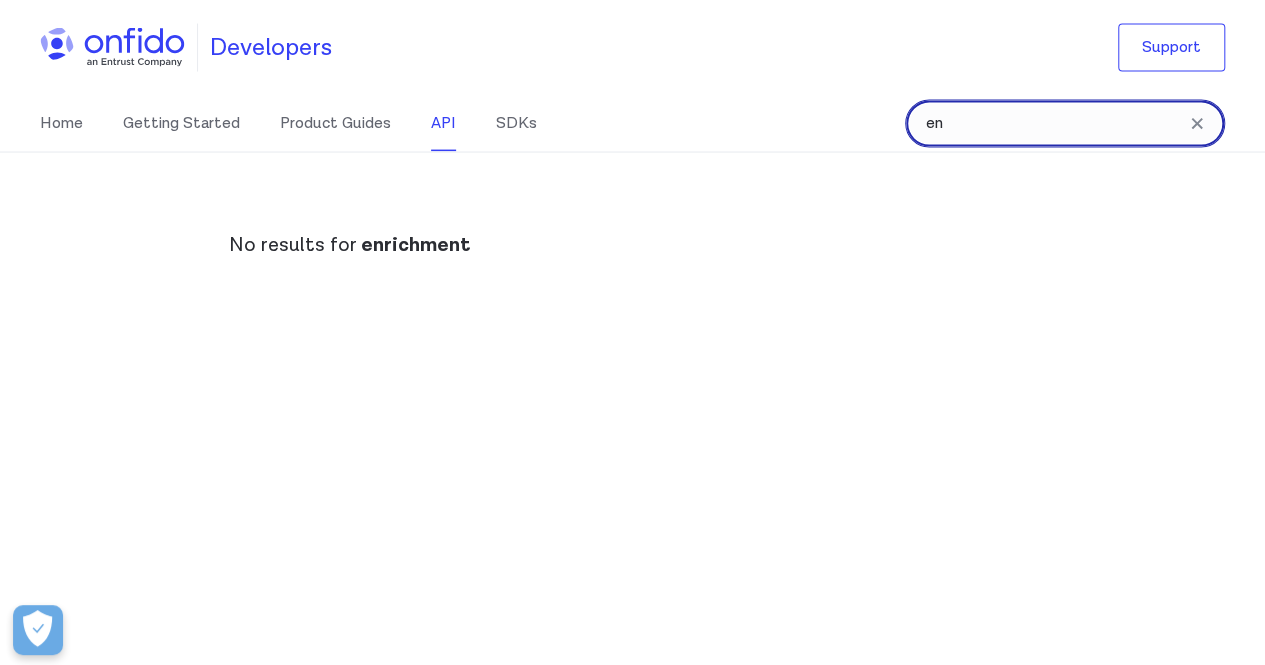 type on "e" 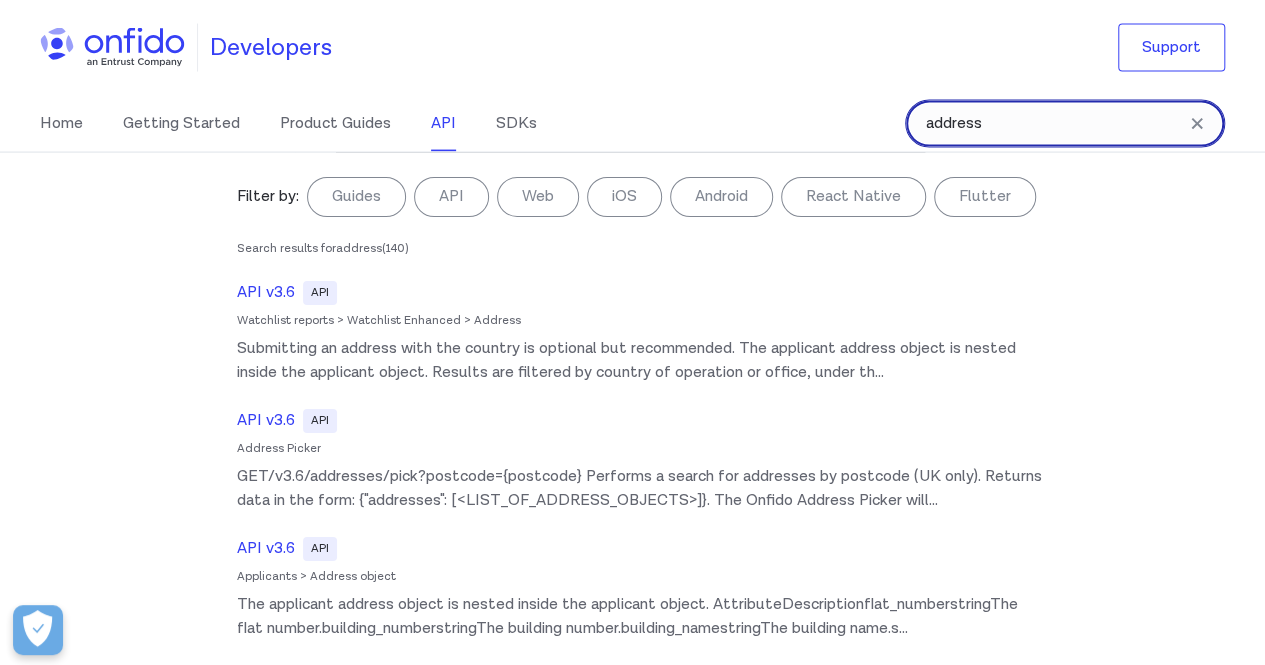 type on "address" 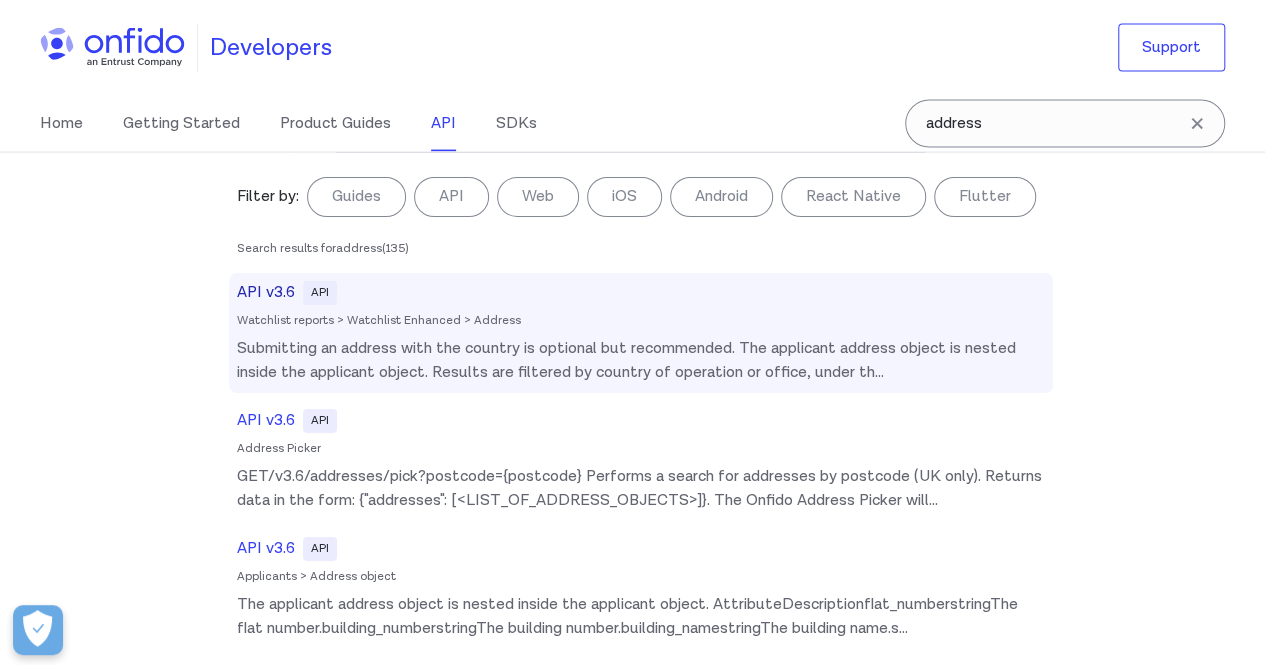 click on "API v3.6 API Watchlist reports > Watchlist Enhanced > Address Submitting an address with the country is optional but recommended. The applicant address object is nested inside the applicant object. Results are filtered by country of operation or office, under th ..." at bounding box center (641, 333) 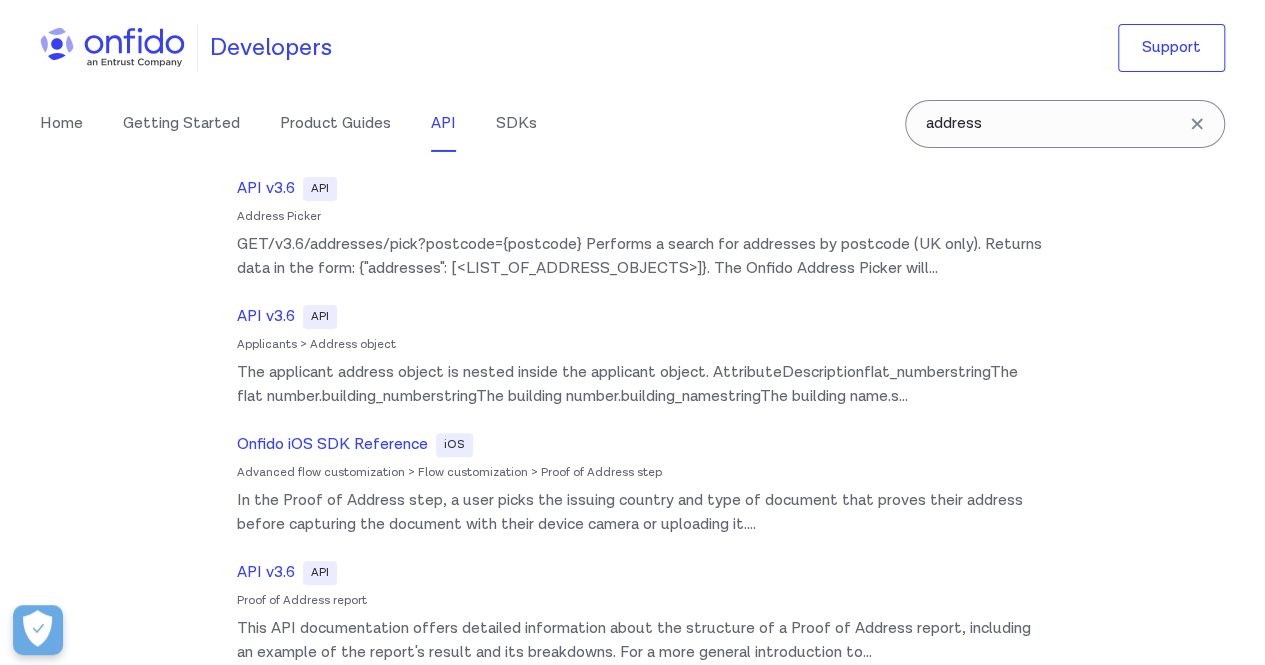 scroll, scrollTop: 233, scrollLeft: 0, axis: vertical 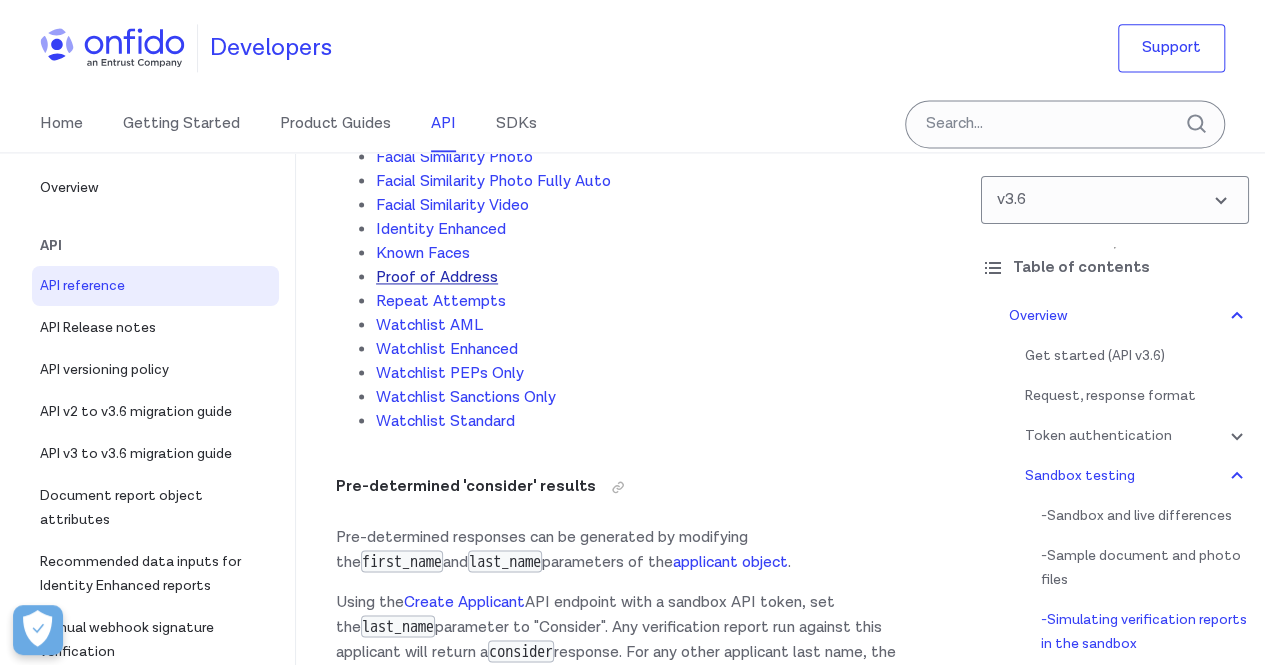 click on "Proof of Address" at bounding box center [437, 277] 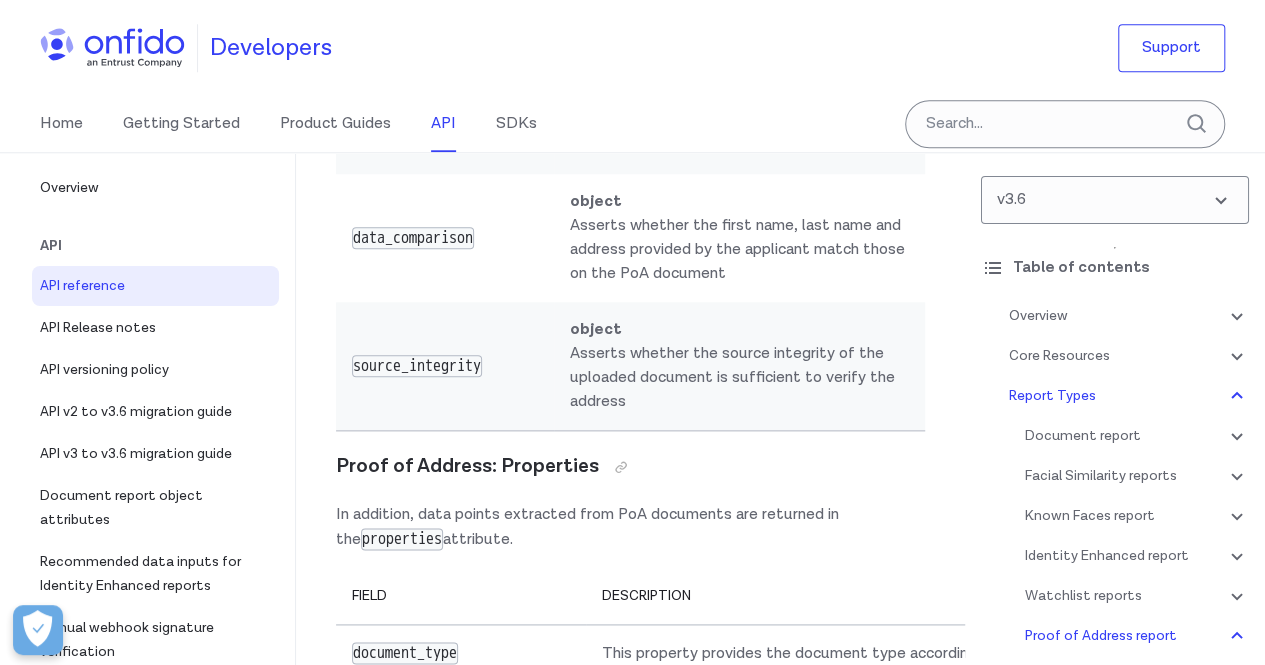 scroll, scrollTop: 171675, scrollLeft: 0, axis: vertical 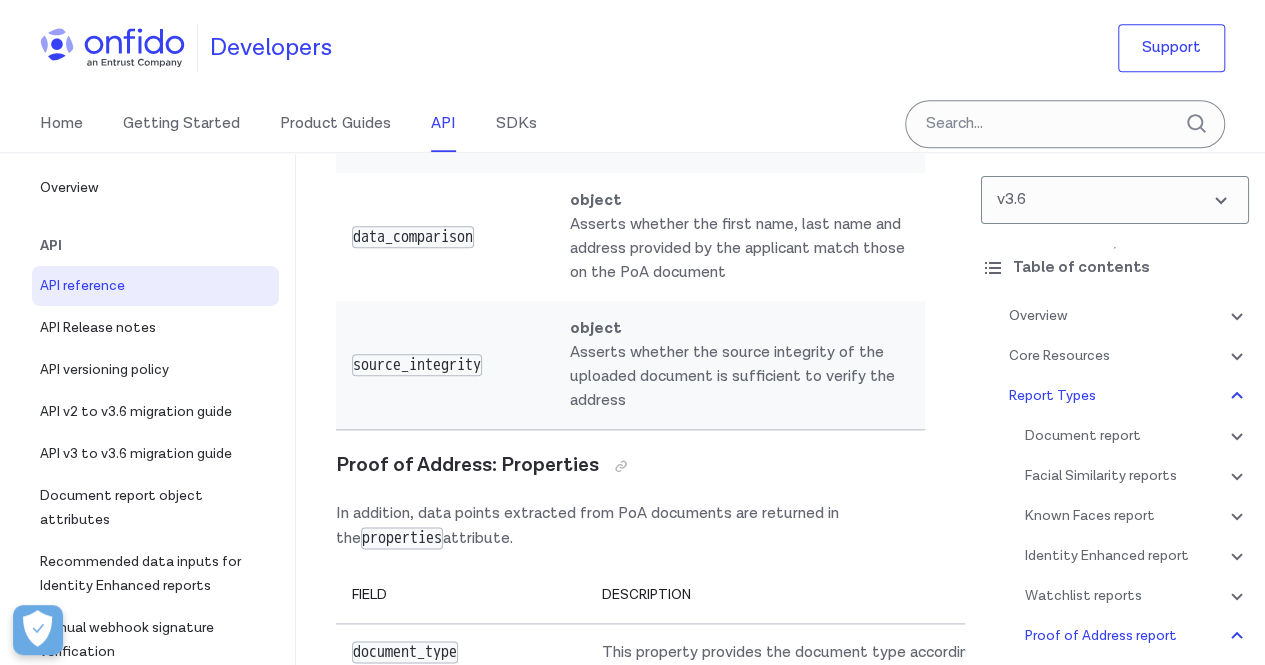 click on "product documentation" at bounding box center [444, -4820] 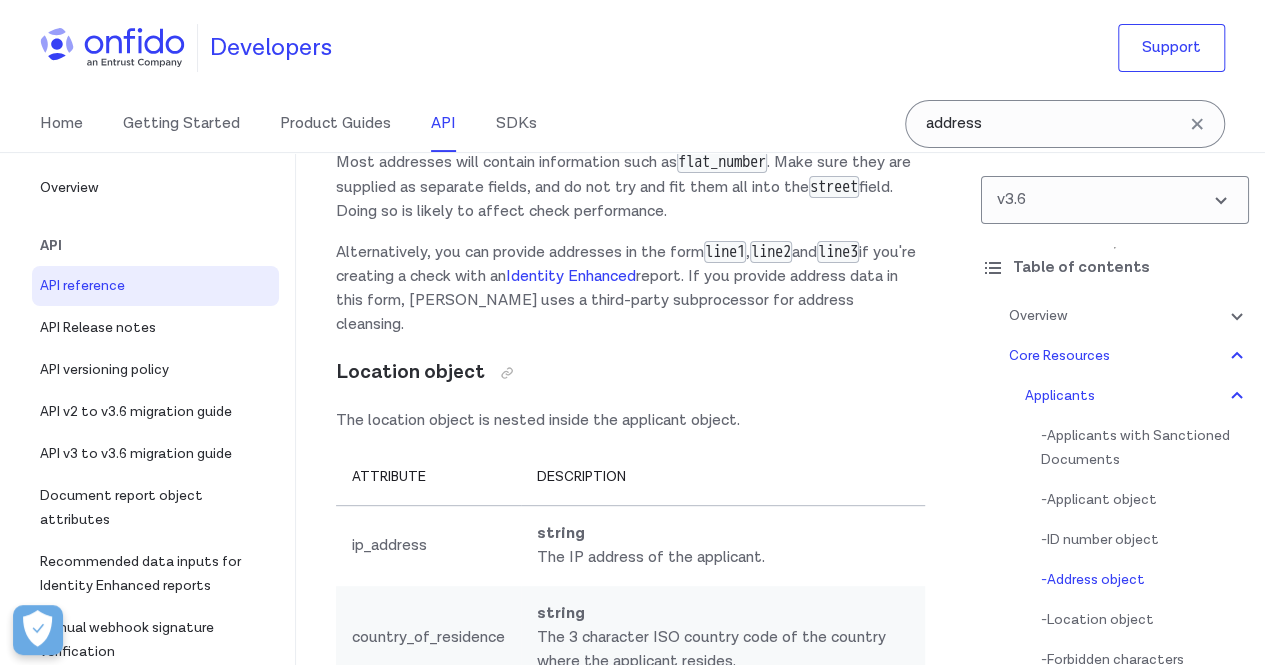 scroll, scrollTop: 26729, scrollLeft: 0, axis: vertical 